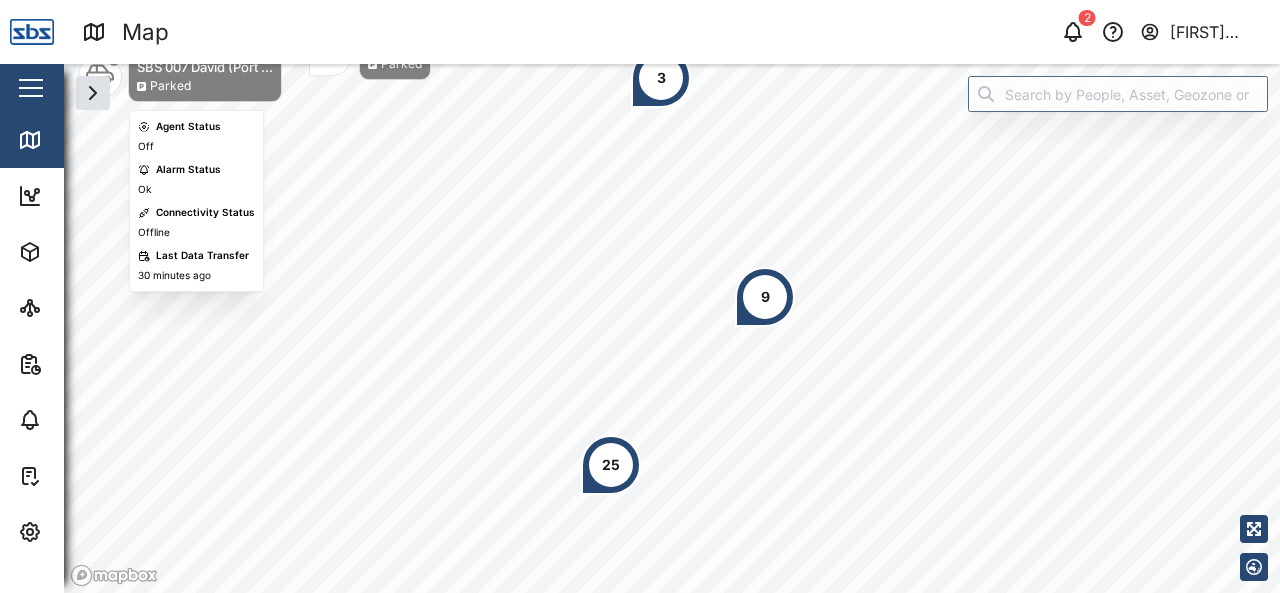 scroll, scrollTop: 0, scrollLeft: 0, axis: both 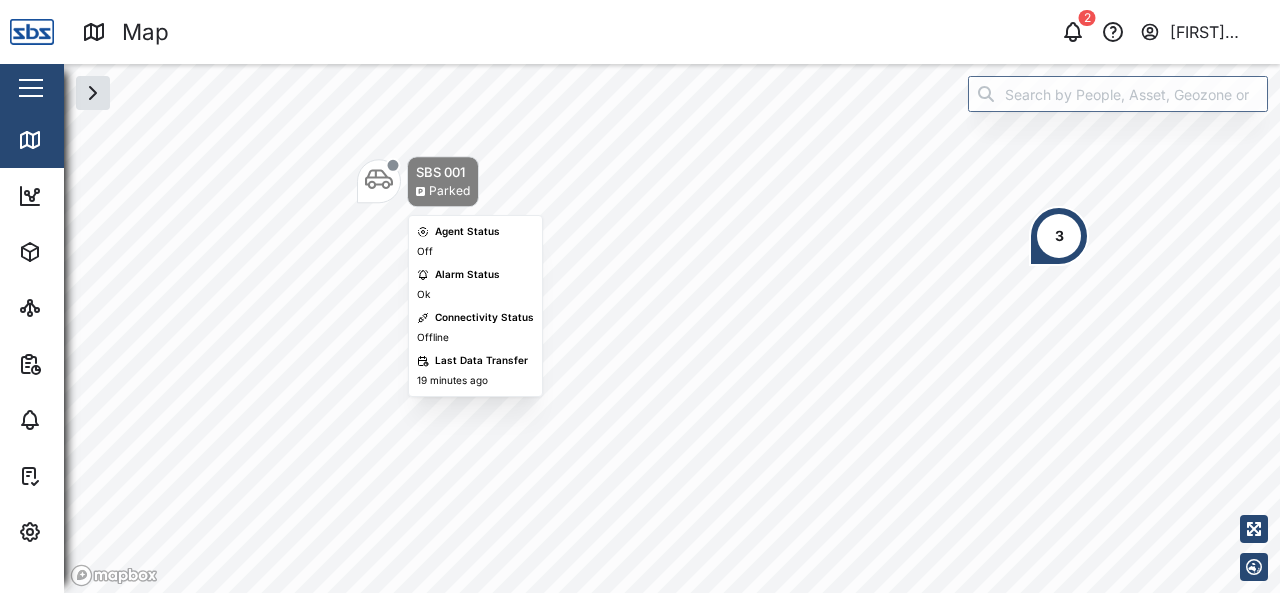 click 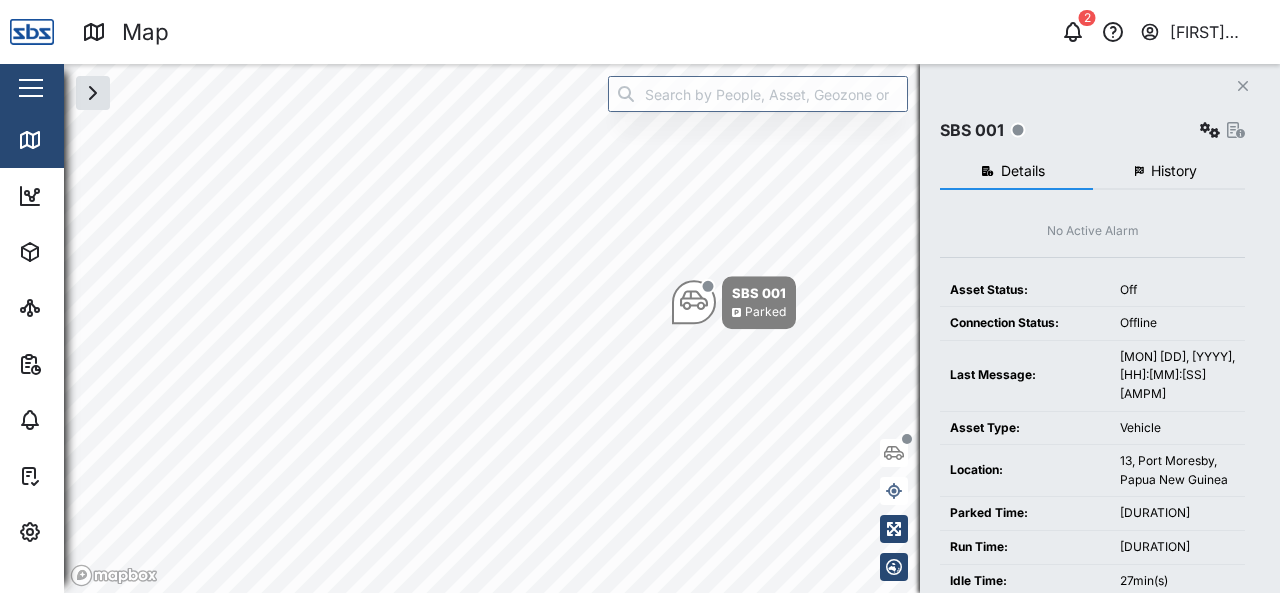 click on "History" at bounding box center [1169, 172] 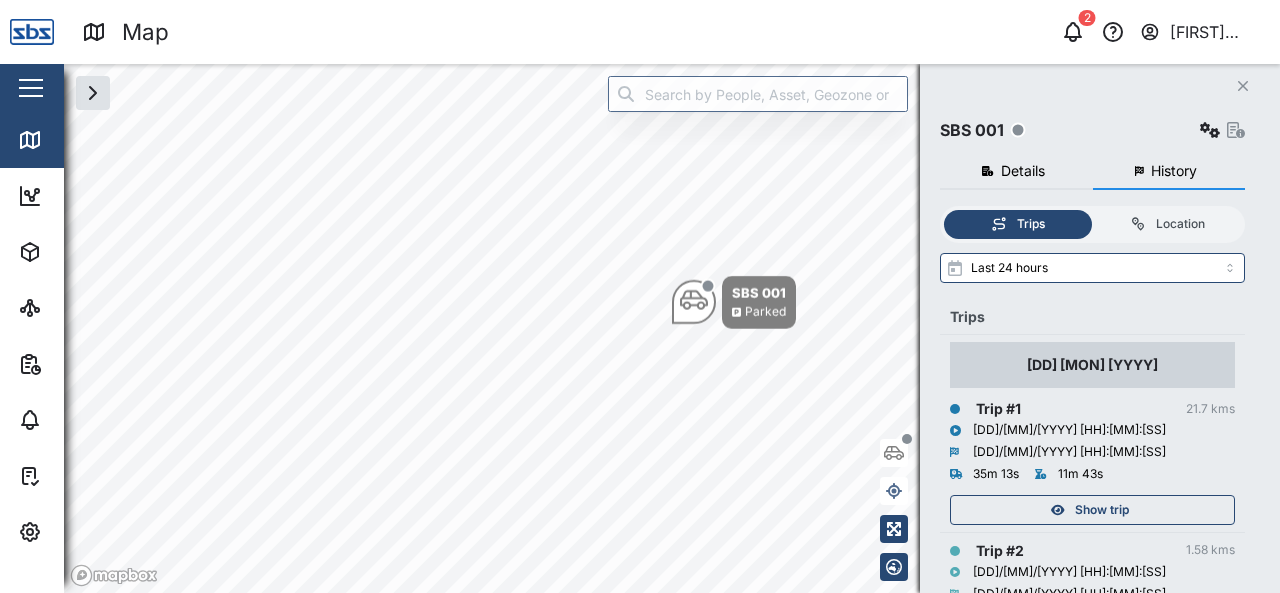 click on "Show trip" at bounding box center (1090, 510) 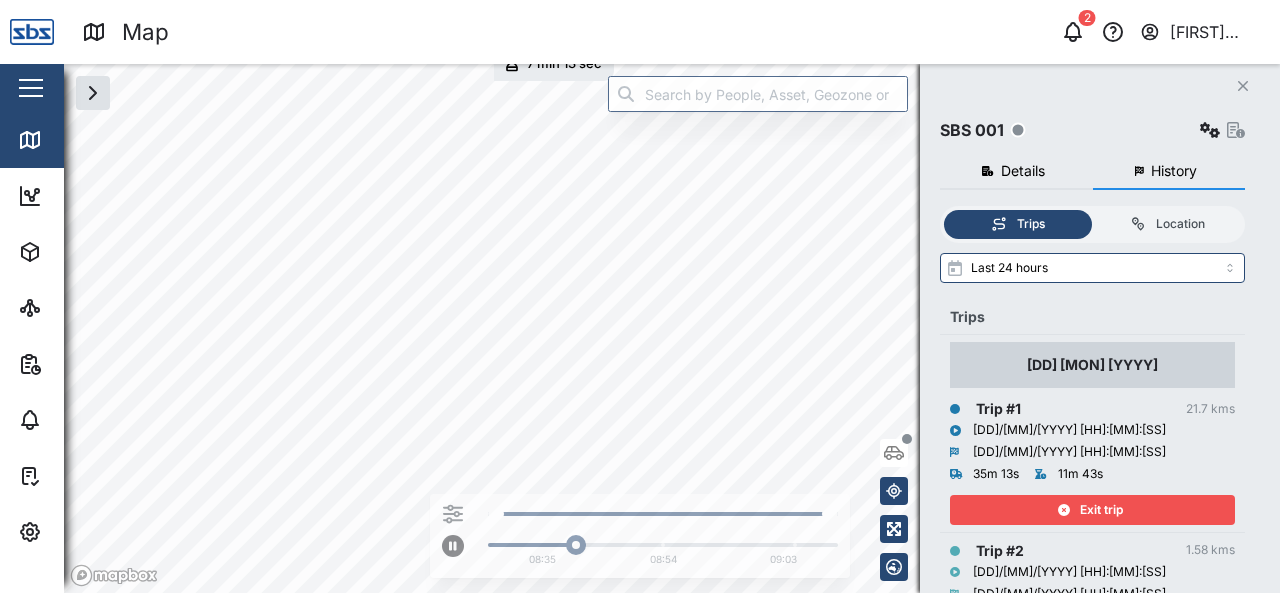 click on "Close" at bounding box center (1243, 86) 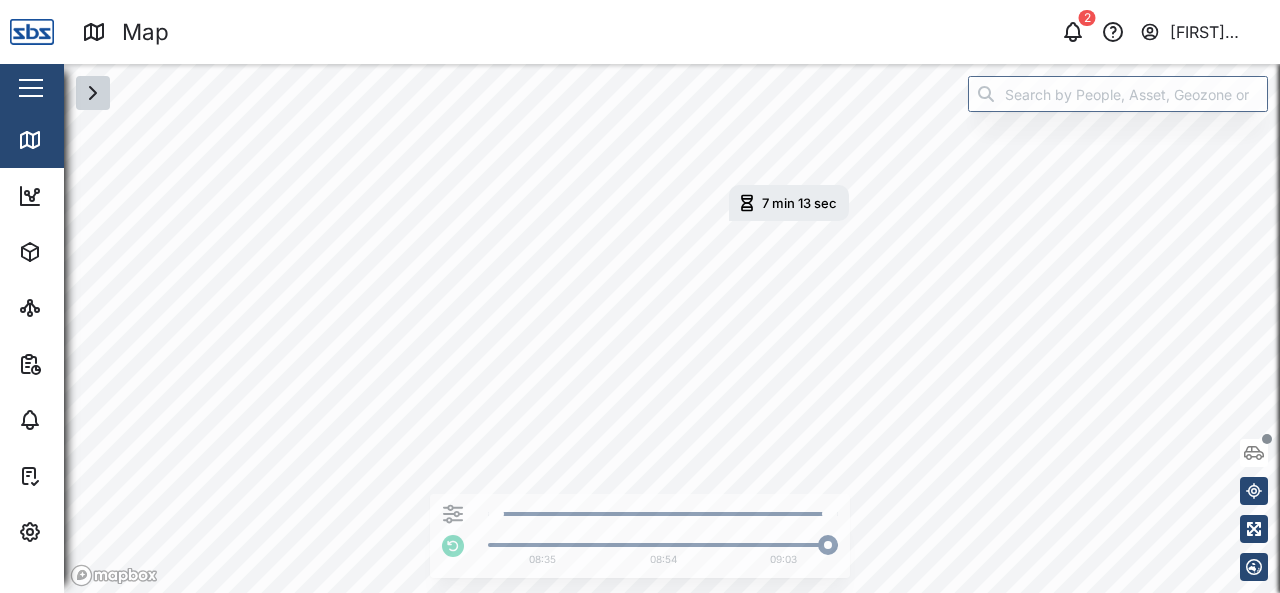 click at bounding box center (93, 93) 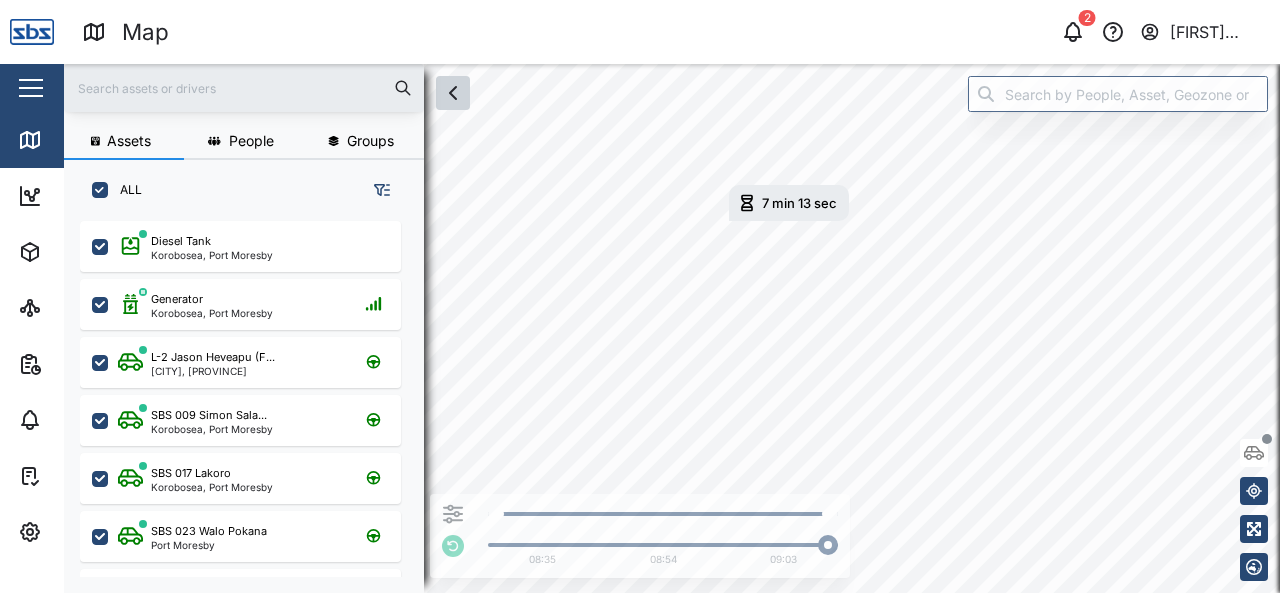scroll, scrollTop: 16, scrollLeft: 16, axis: both 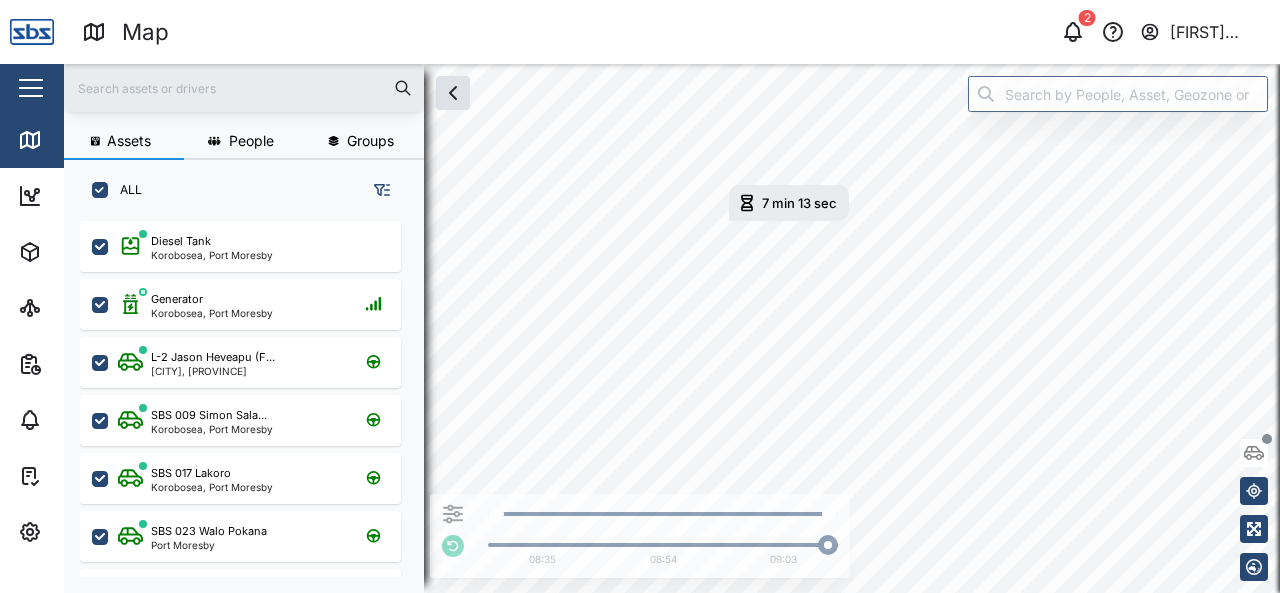 click at bounding box center (244, 88) 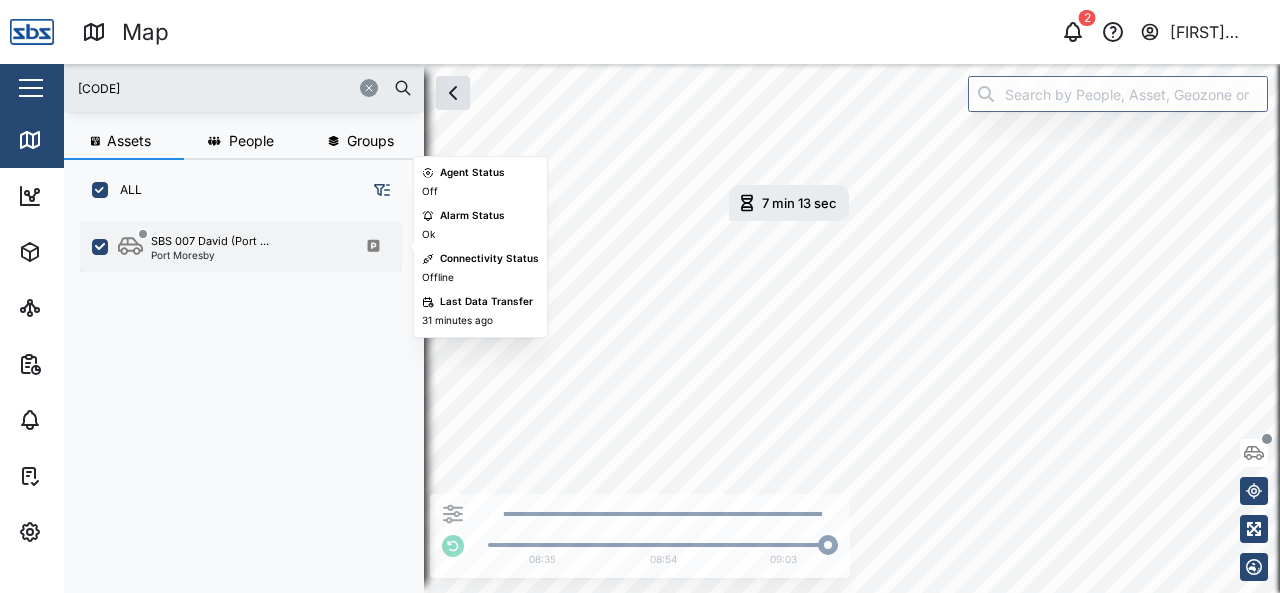 type on "[CODE]" 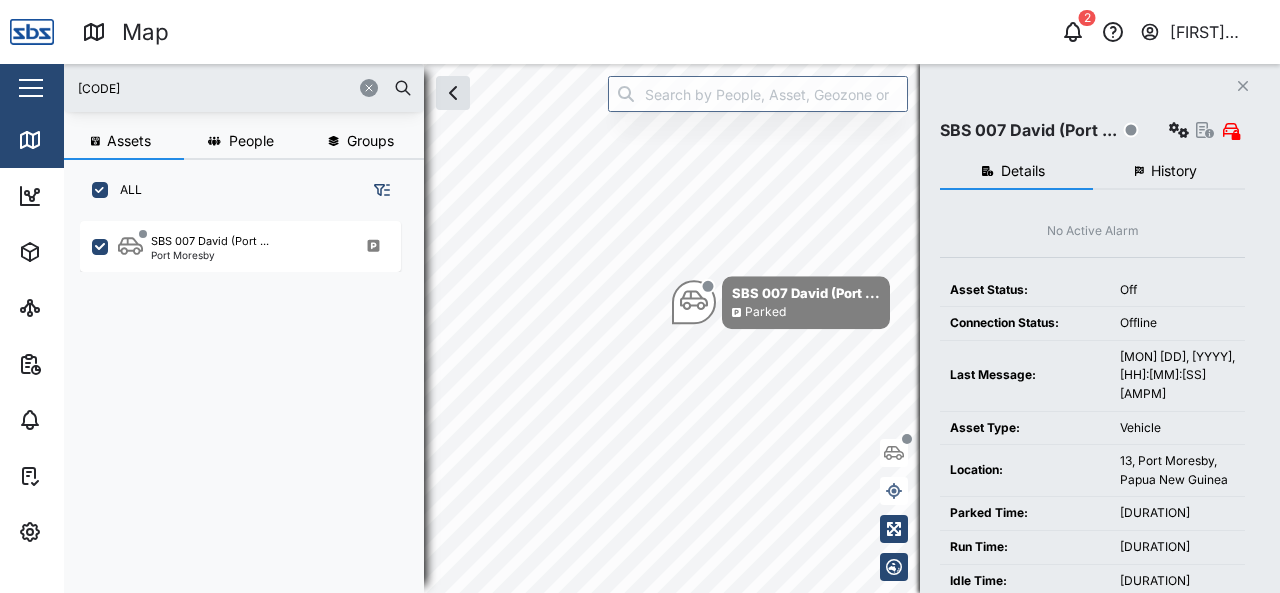 click on "History" at bounding box center [1169, 172] 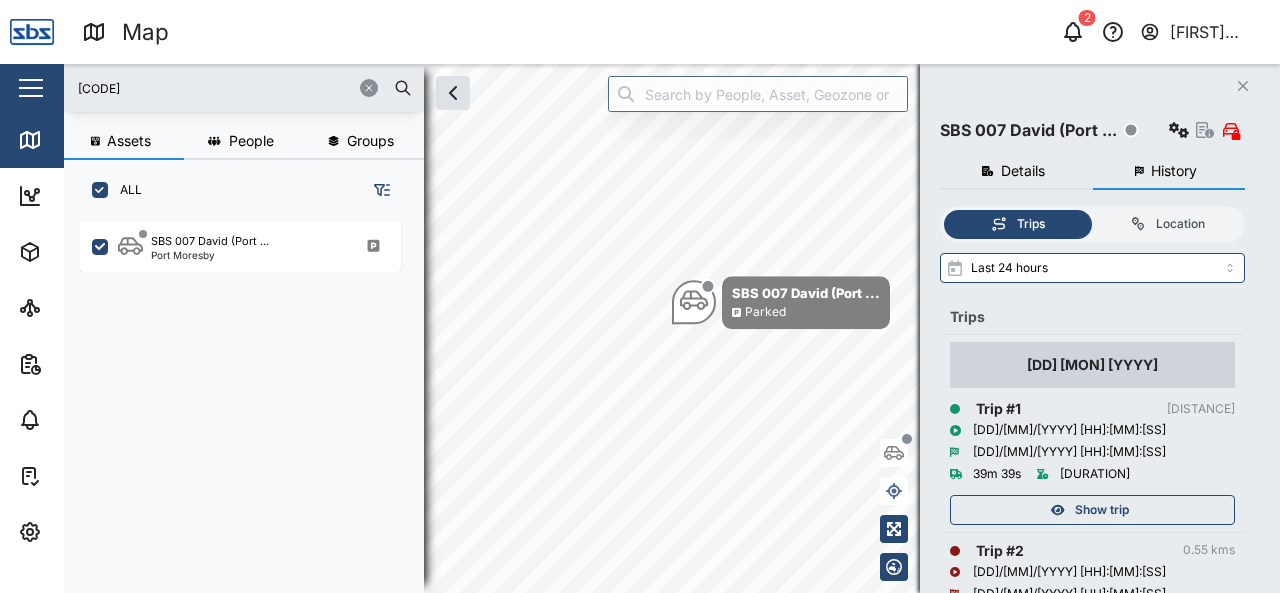 click on "Show trip" at bounding box center (1102, 510) 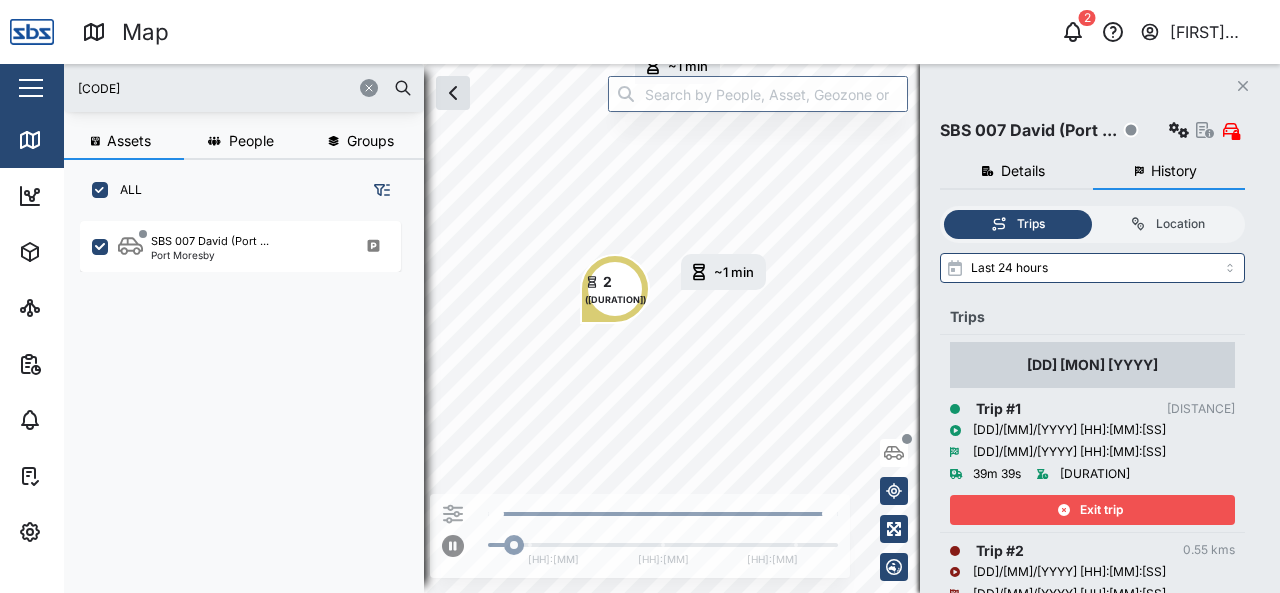 click on "Exit trip" at bounding box center (1090, 510) 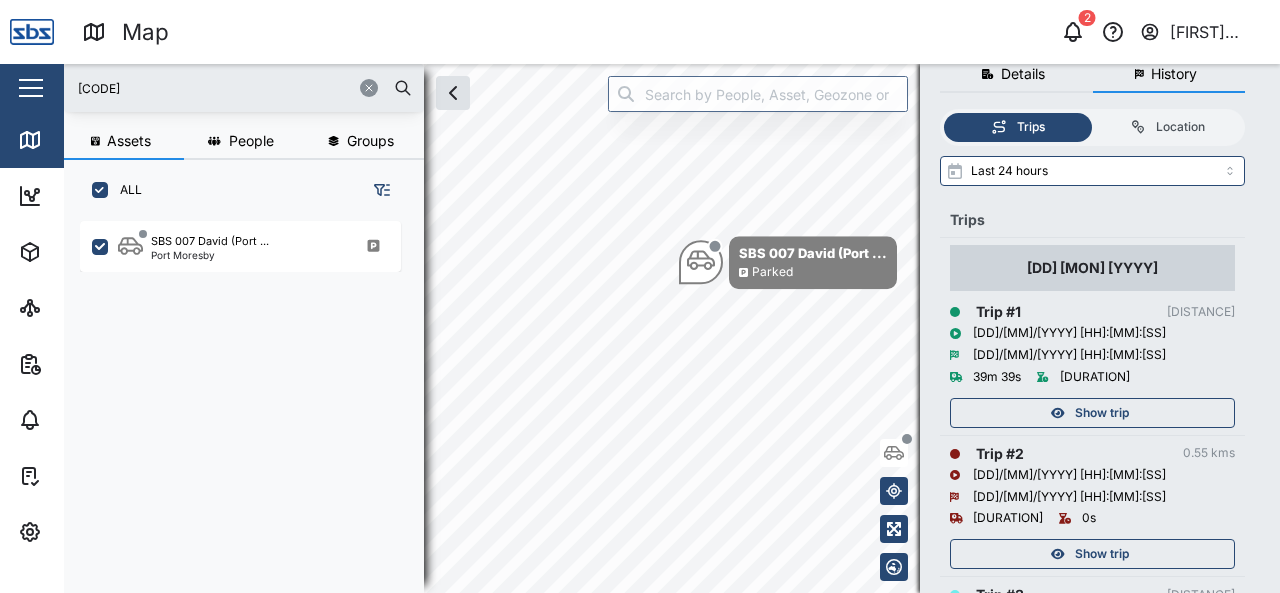 scroll, scrollTop: 300, scrollLeft: 0, axis: vertical 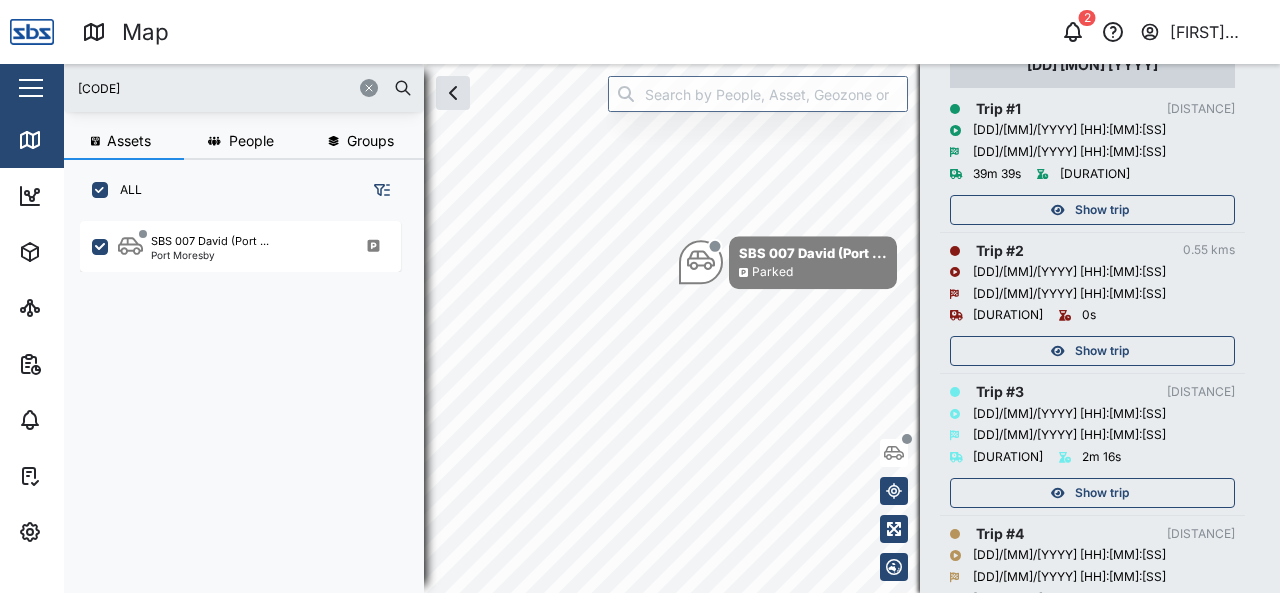 click on "Show trip" at bounding box center (1090, 351) 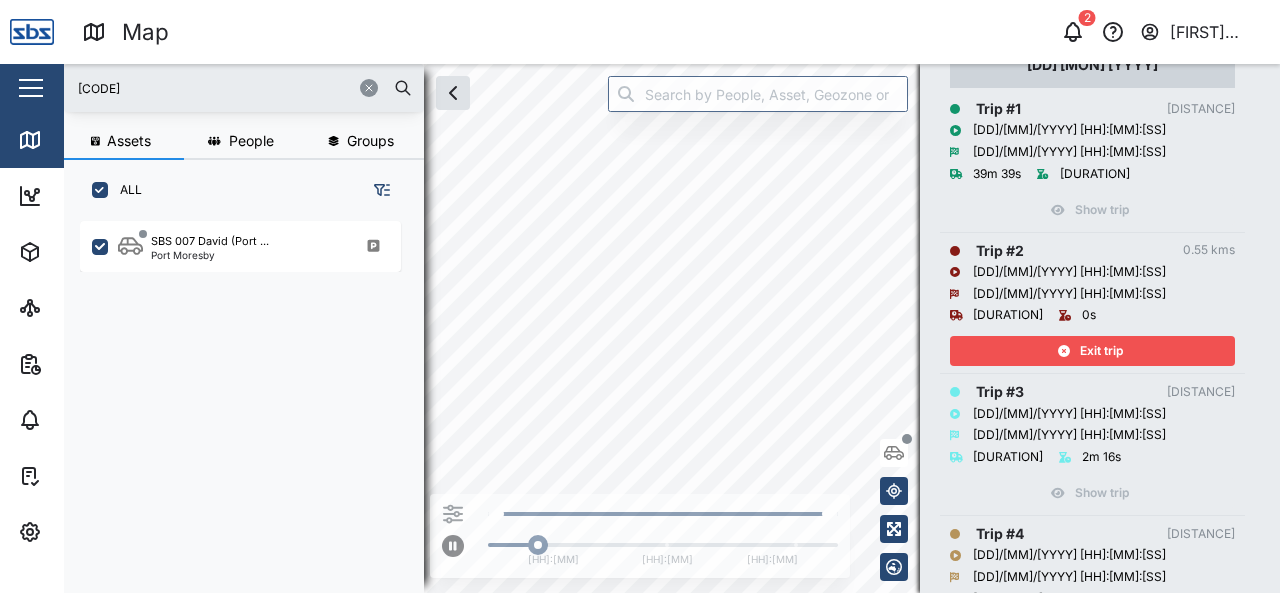 click on "Exit trip" at bounding box center (1090, 351) 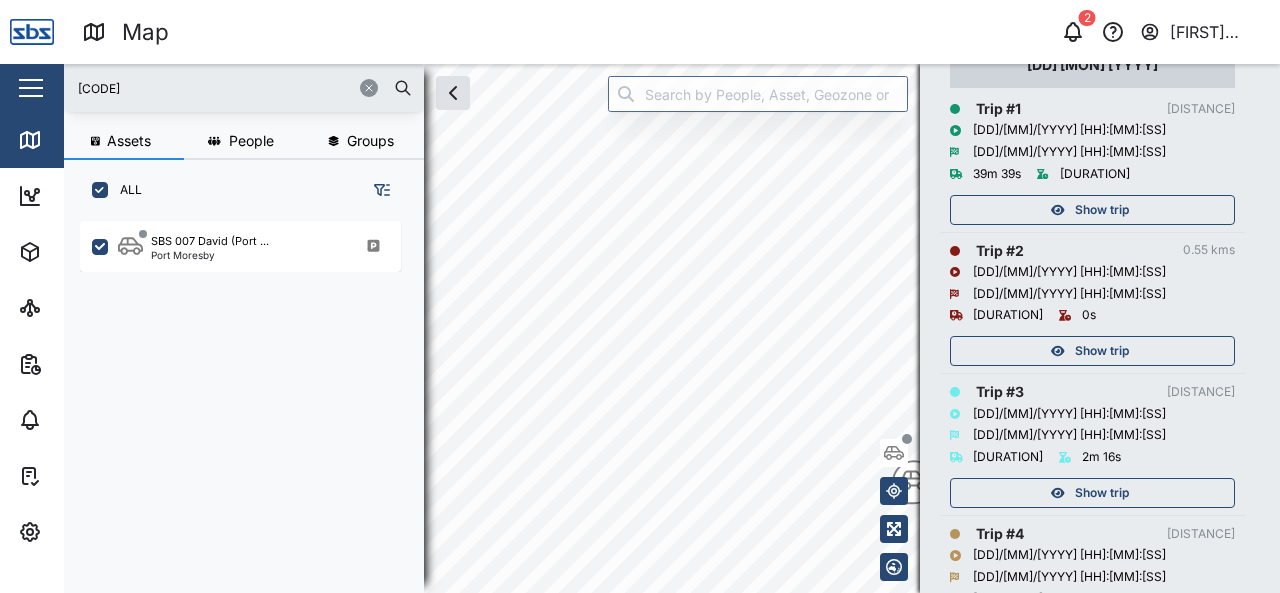click on "Show trip" at bounding box center (1102, 493) 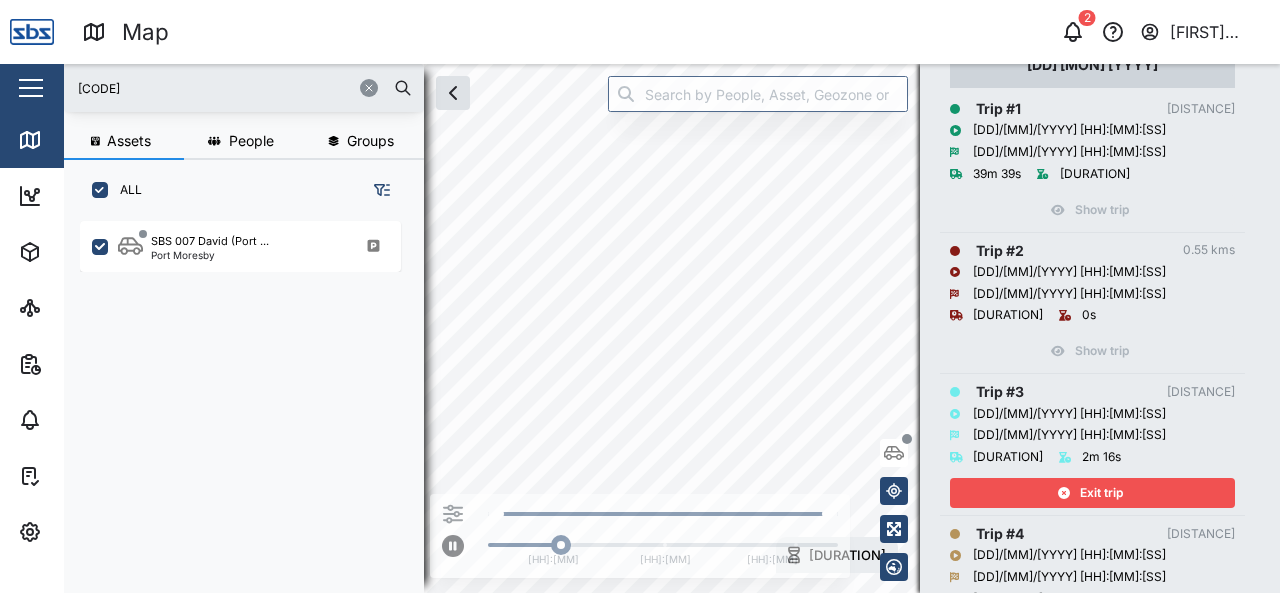 click on "Exit trip" at bounding box center (1090, 493) 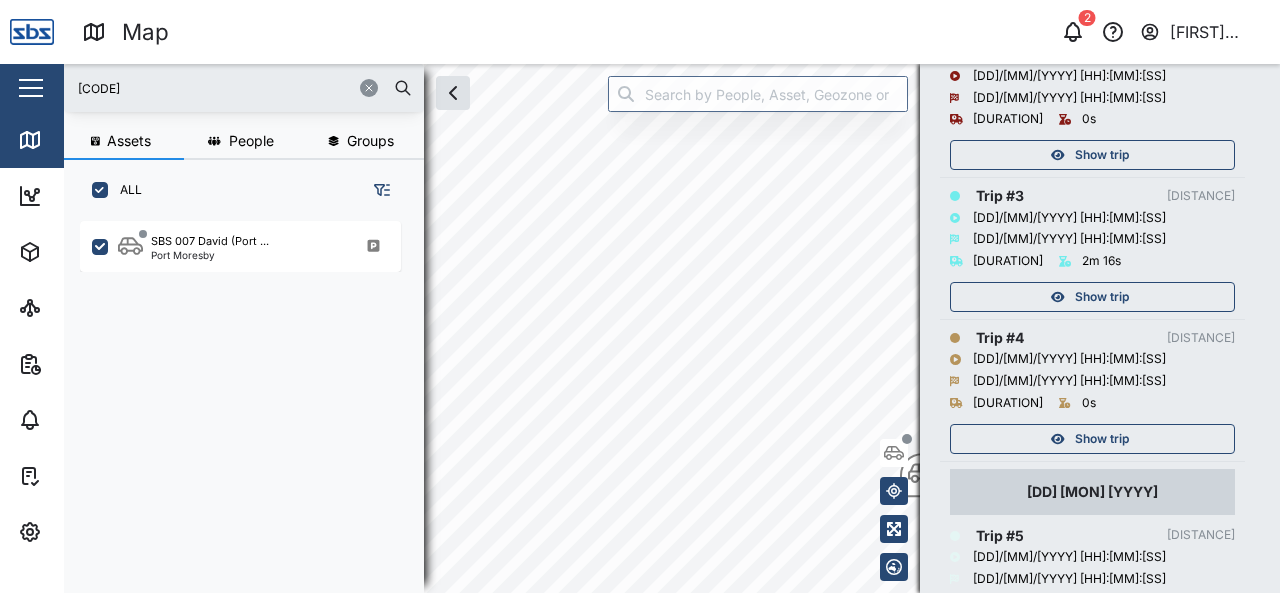 scroll, scrollTop: 500, scrollLeft: 0, axis: vertical 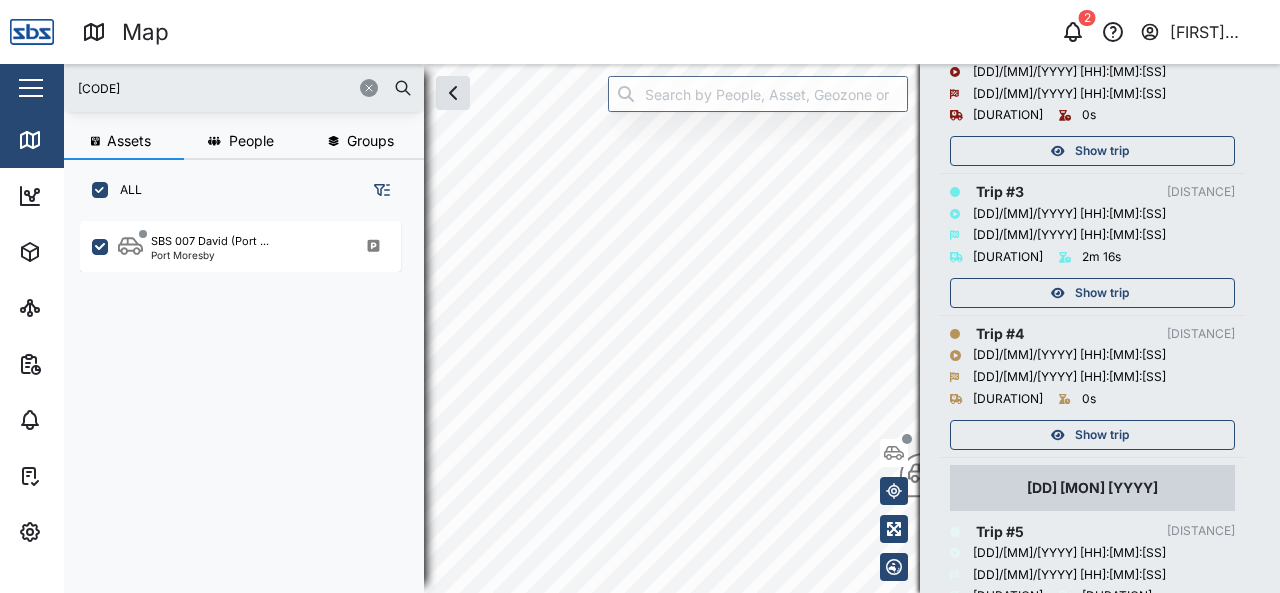 click on "Show trip" at bounding box center (1102, 435) 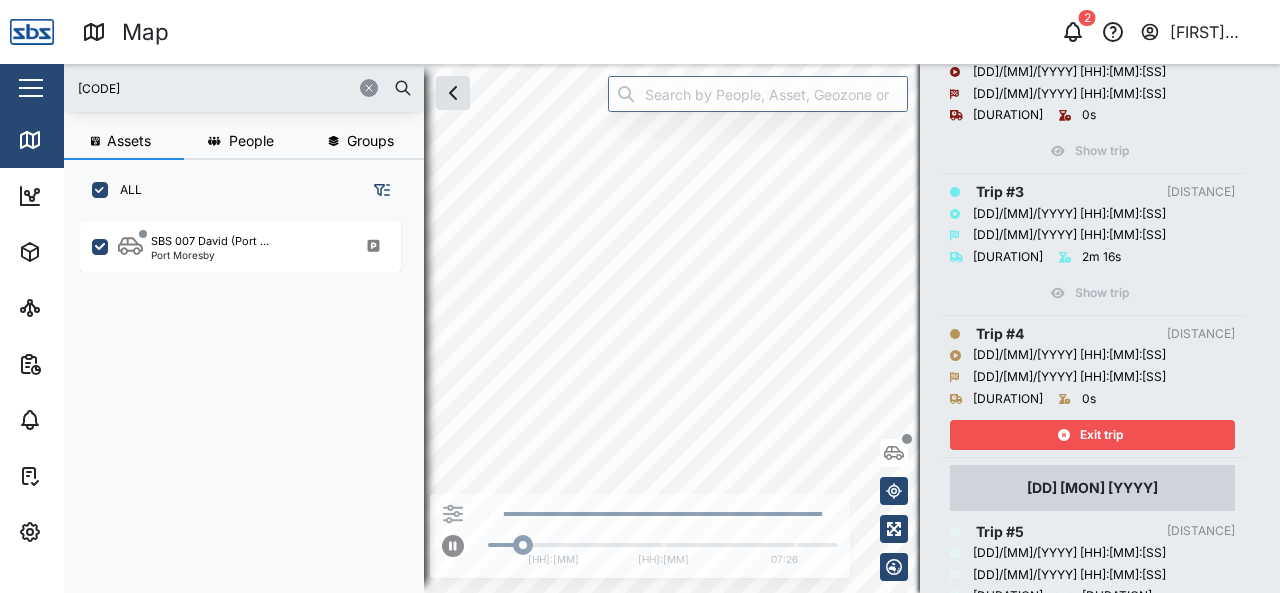 click on "Exit trip" at bounding box center [1090, 435] 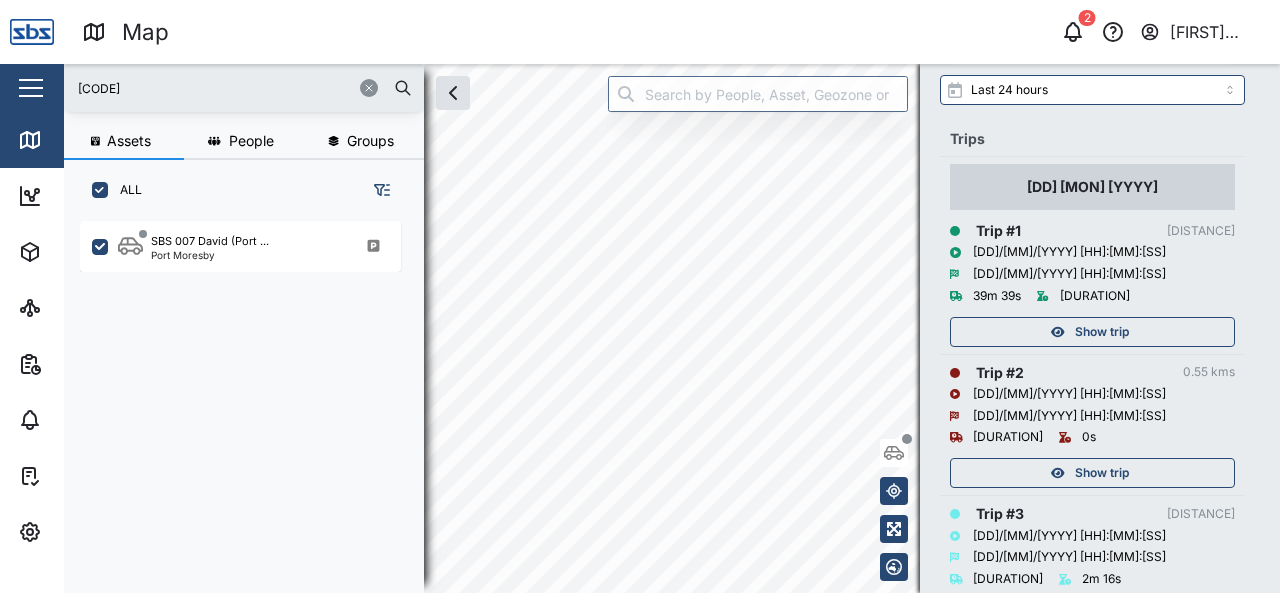 scroll, scrollTop: 0, scrollLeft: 0, axis: both 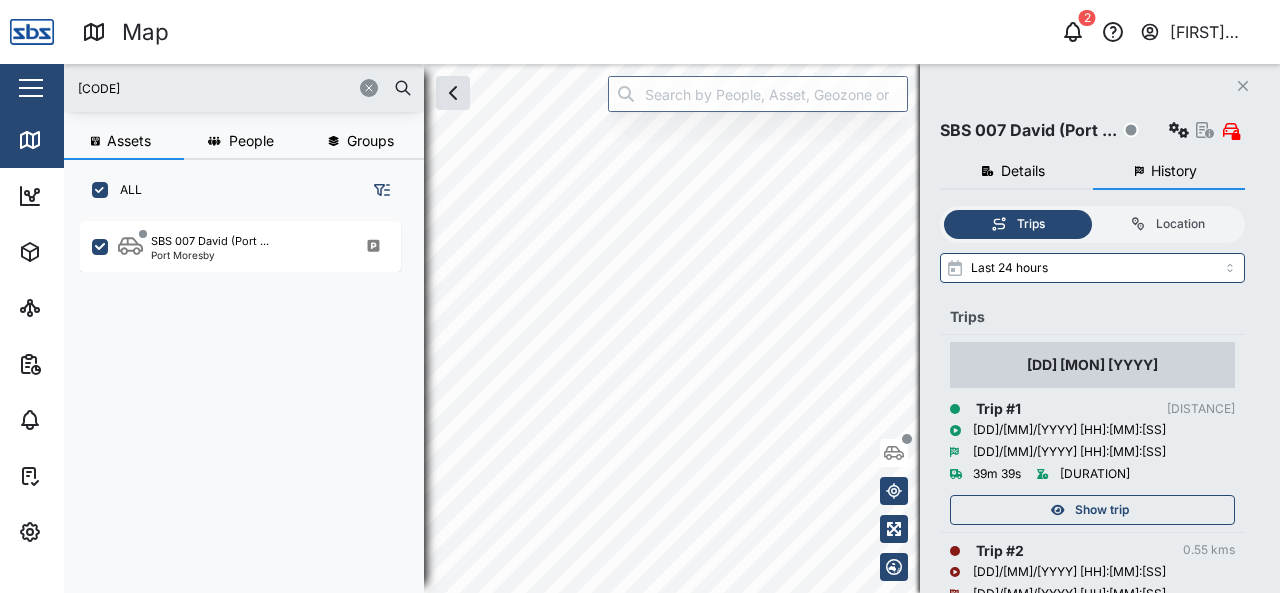 click on "Close" 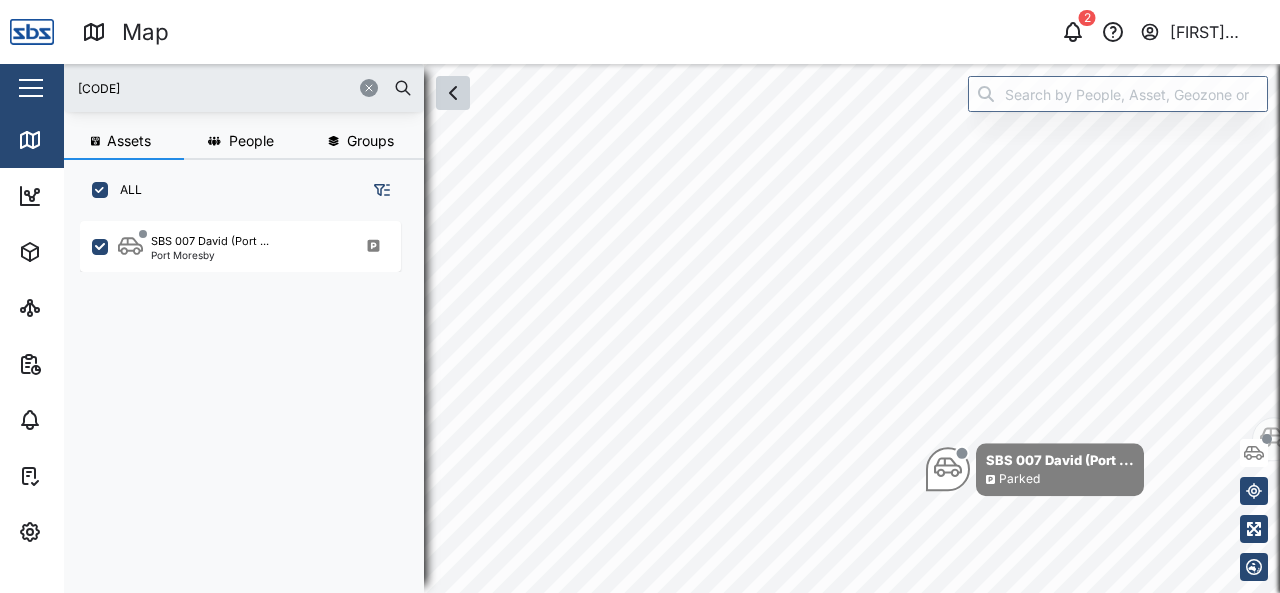 click at bounding box center [453, 93] 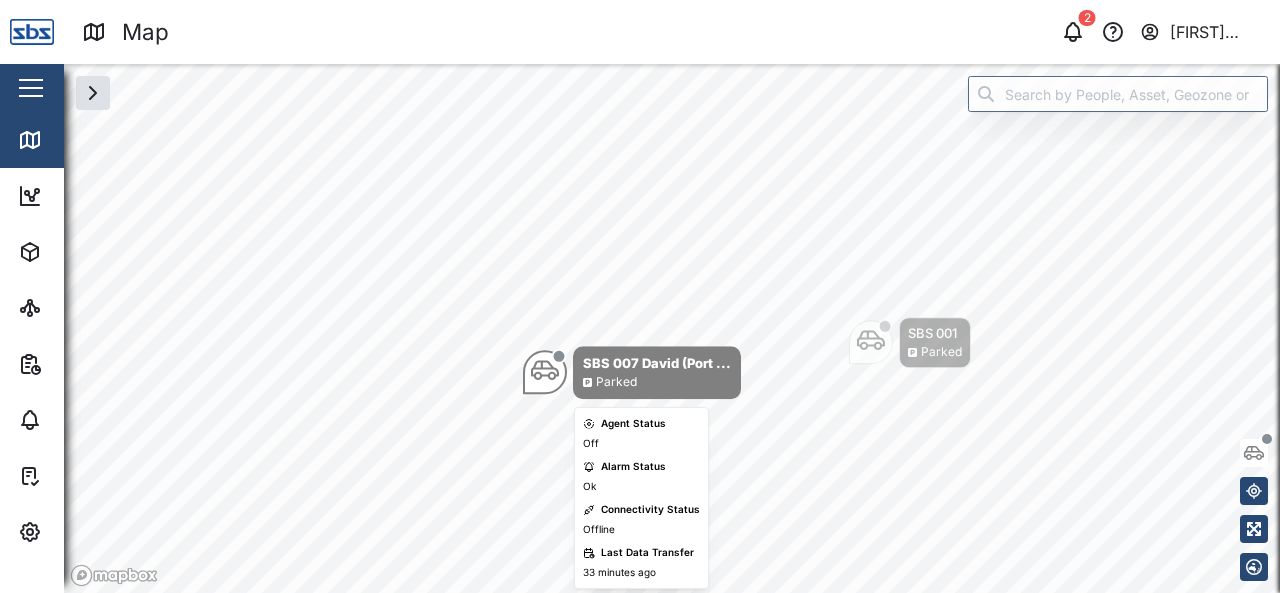 drag, startPoint x: 866, startPoint y: 387, endPoint x: 562, endPoint y: 377, distance: 304.16443 